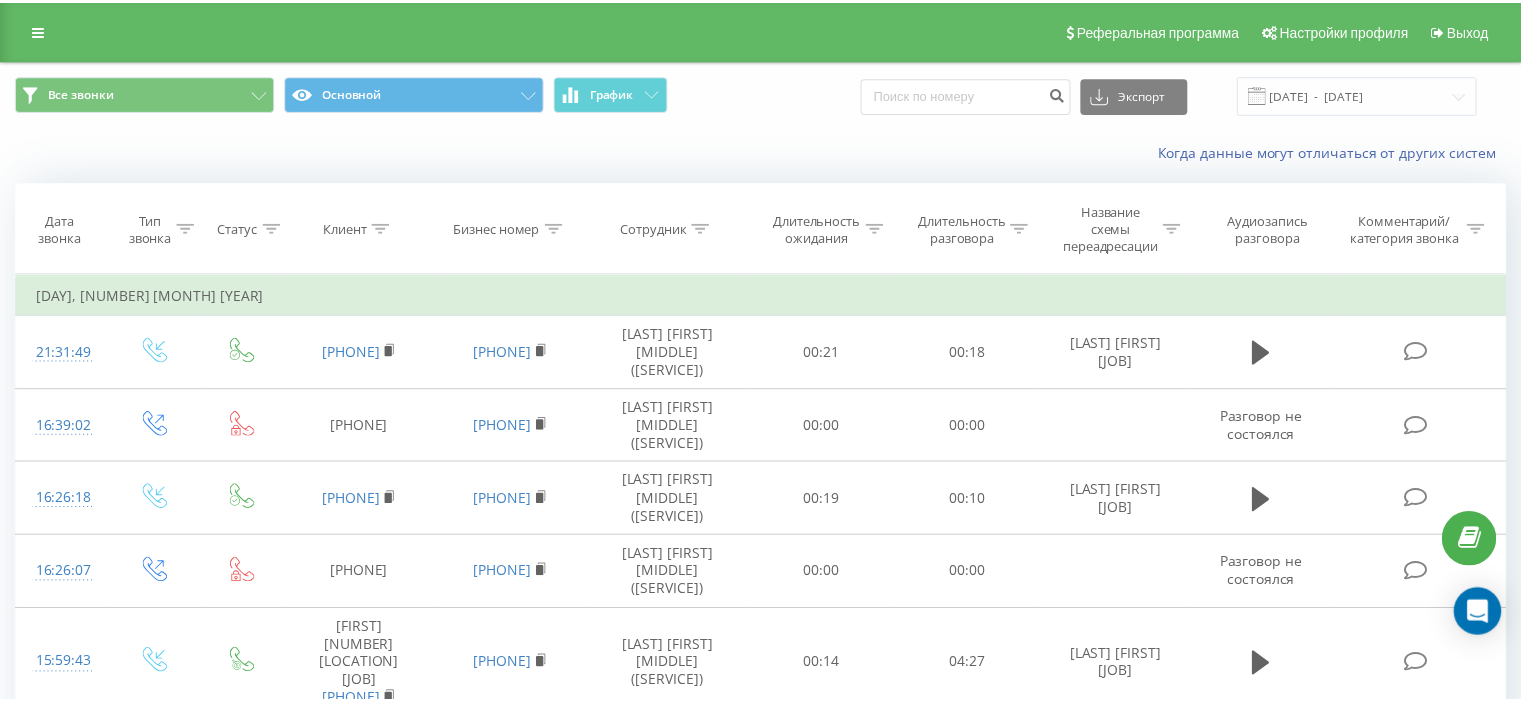 scroll, scrollTop: 0, scrollLeft: 0, axis: both 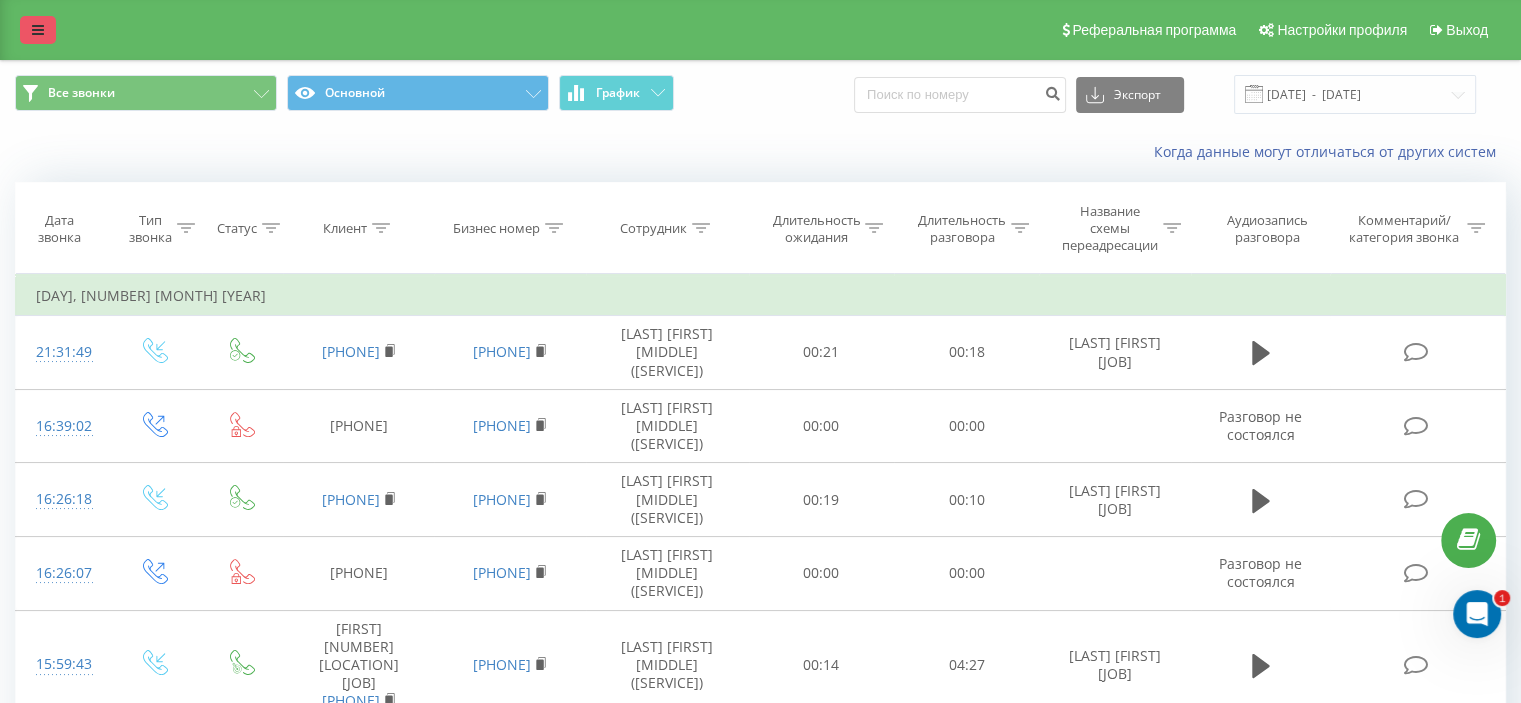 click at bounding box center [38, 30] 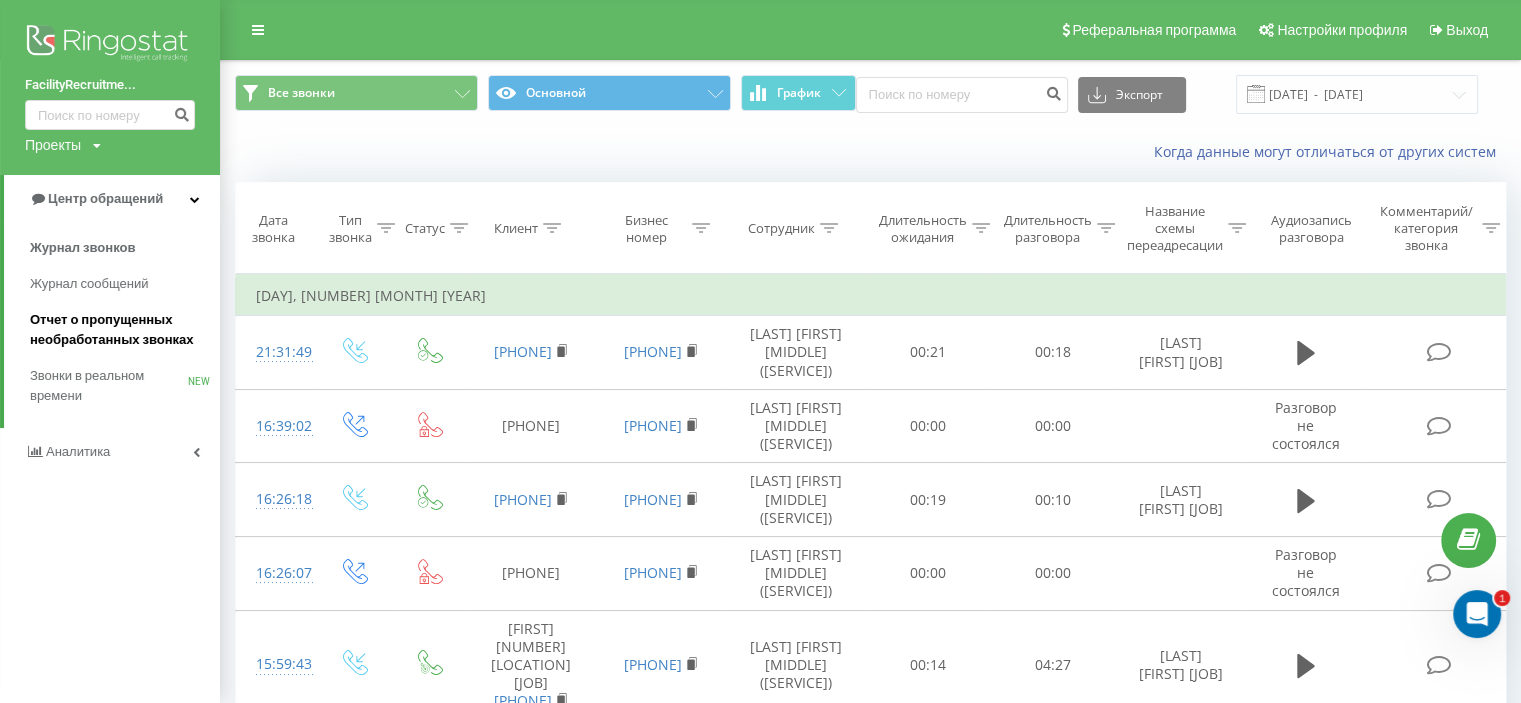 click on "Отчет о пропущенных необработанных звонках" at bounding box center [120, 330] 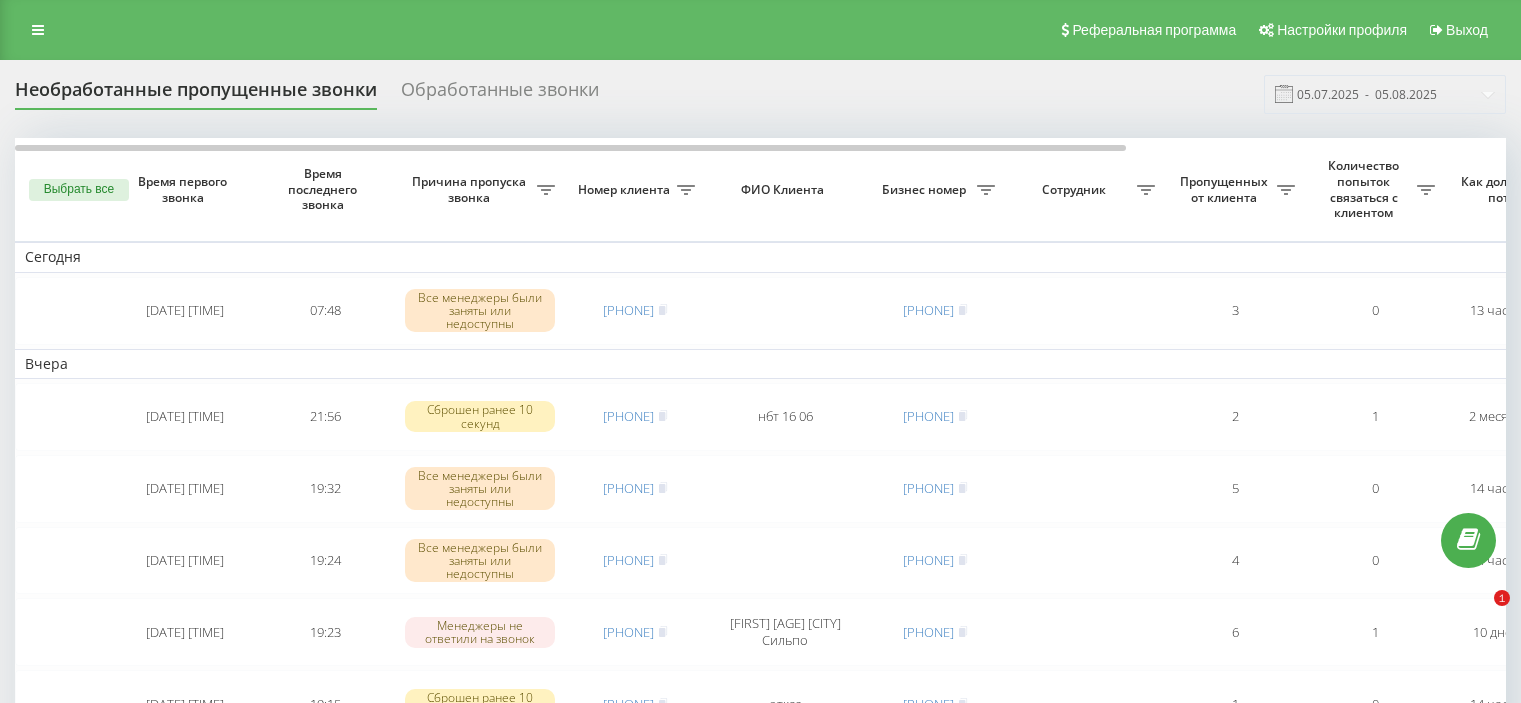 scroll, scrollTop: 0, scrollLeft: 0, axis: both 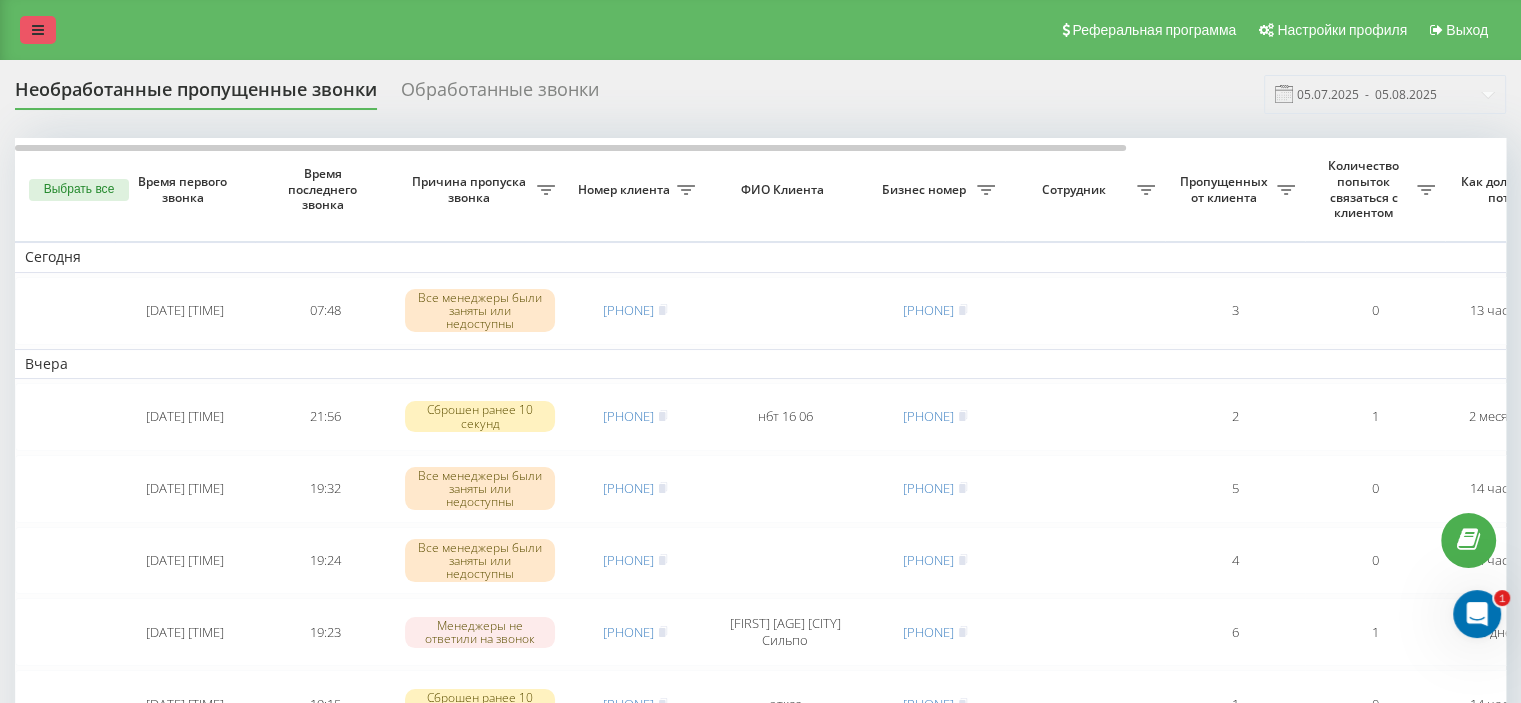click at bounding box center (38, 30) 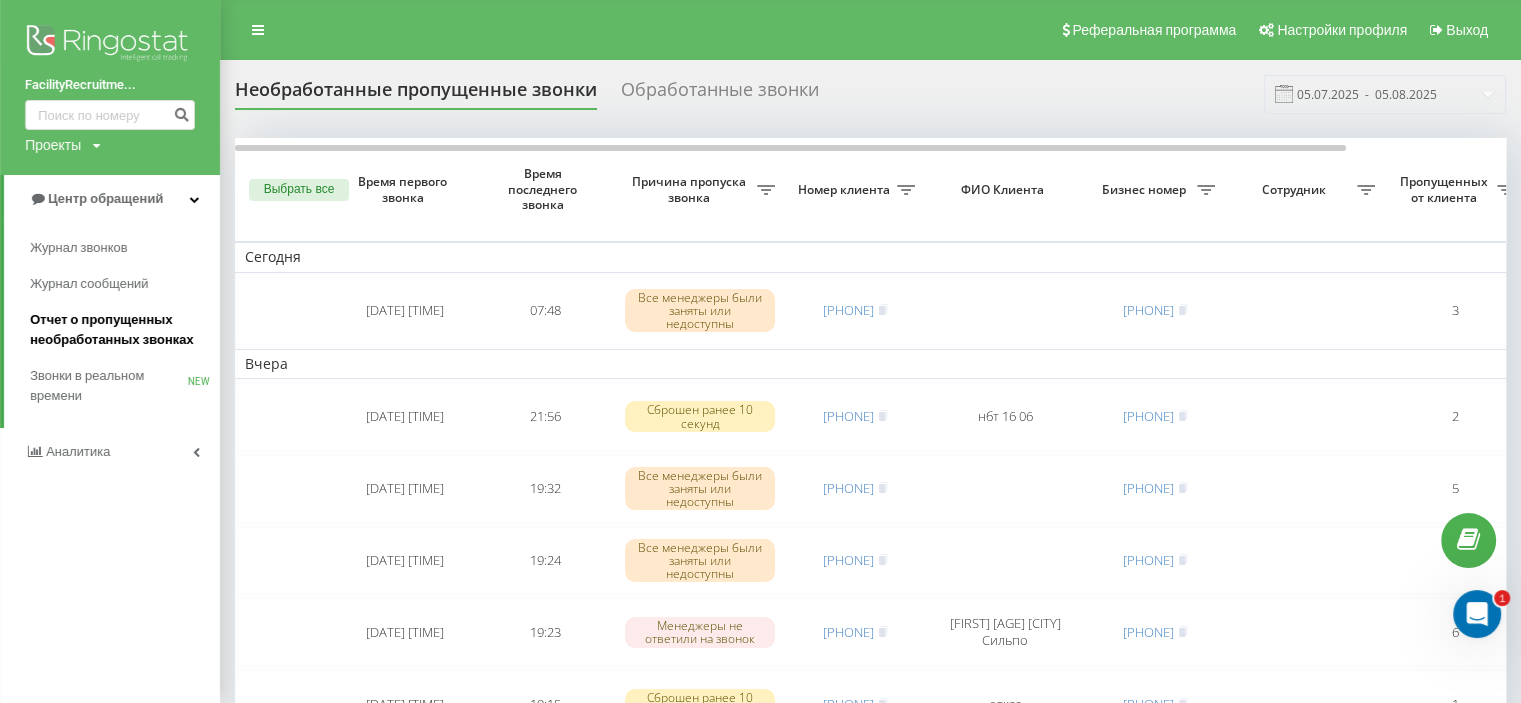 click on "Отчет о пропущенных необработанных звонках" at bounding box center (120, 330) 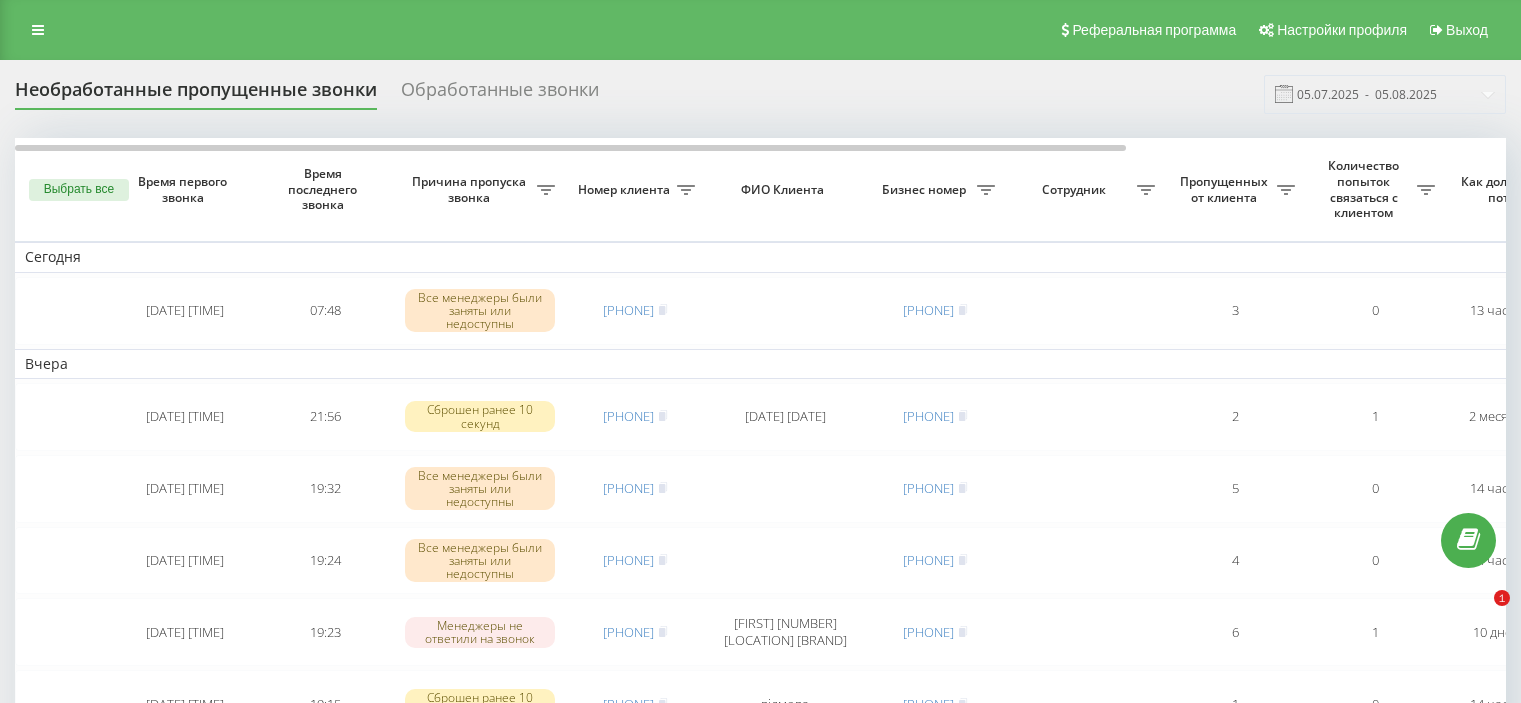 scroll, scrollTop: 0, scrollLeft: 0, axis: both 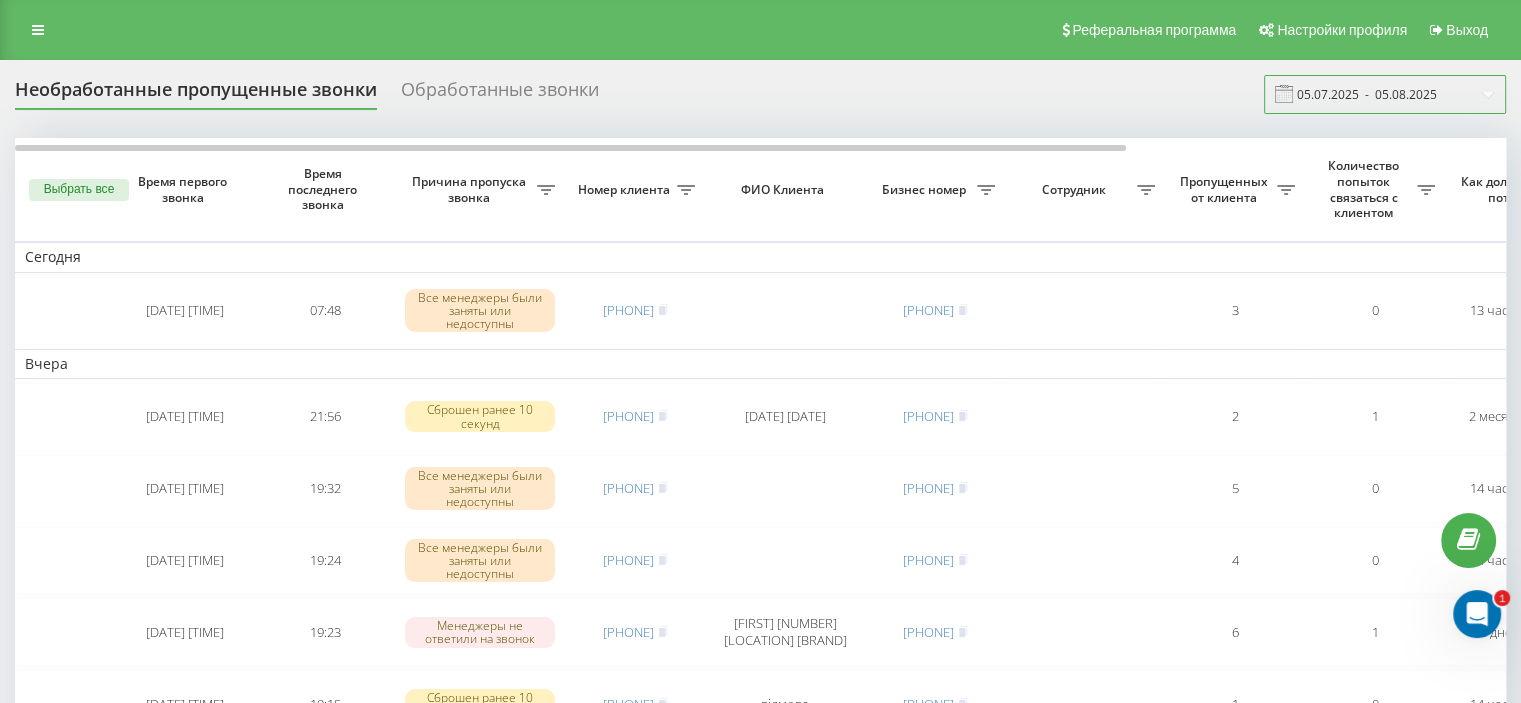 click on "05.07.2025  -  05.08.2025" at bounding box center (1385, 94) 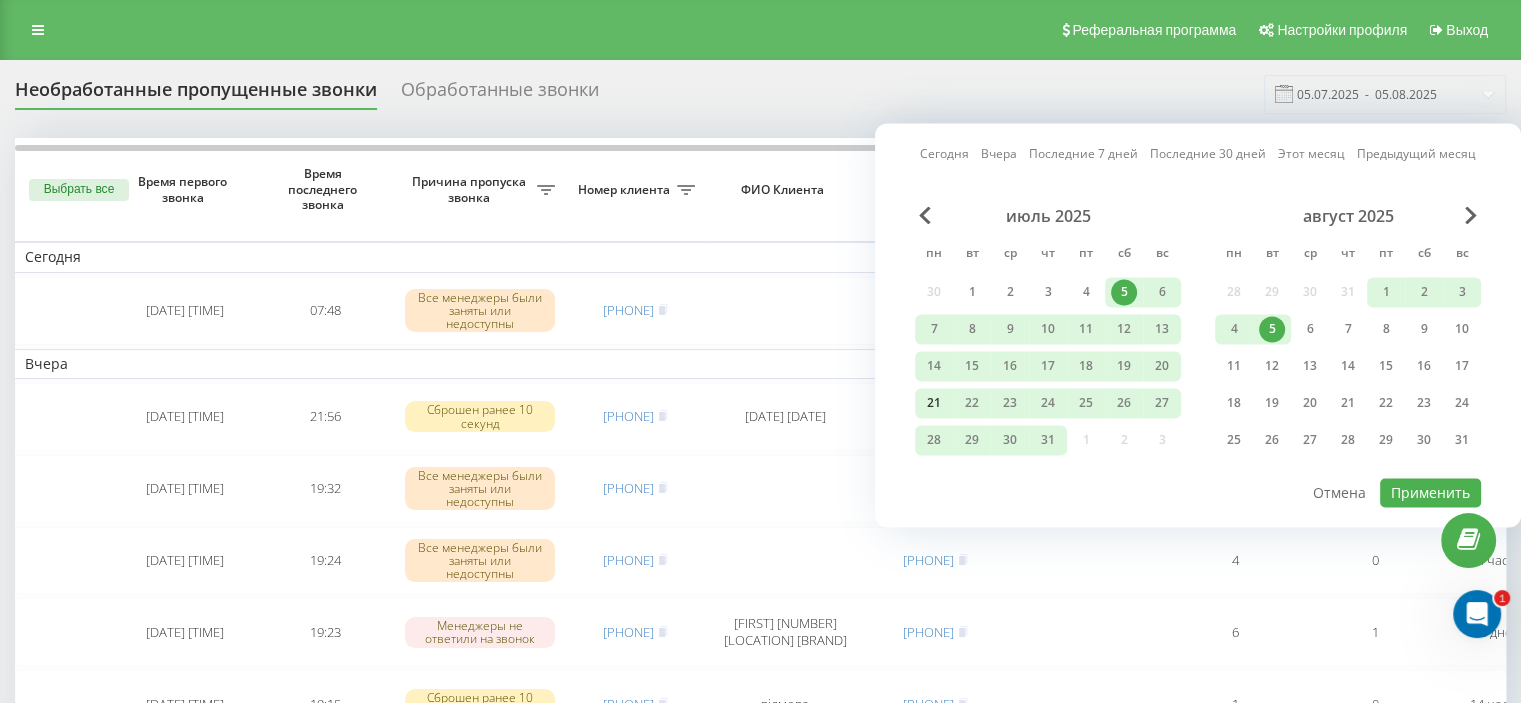 click on "21" at bounding box center (934, 403) 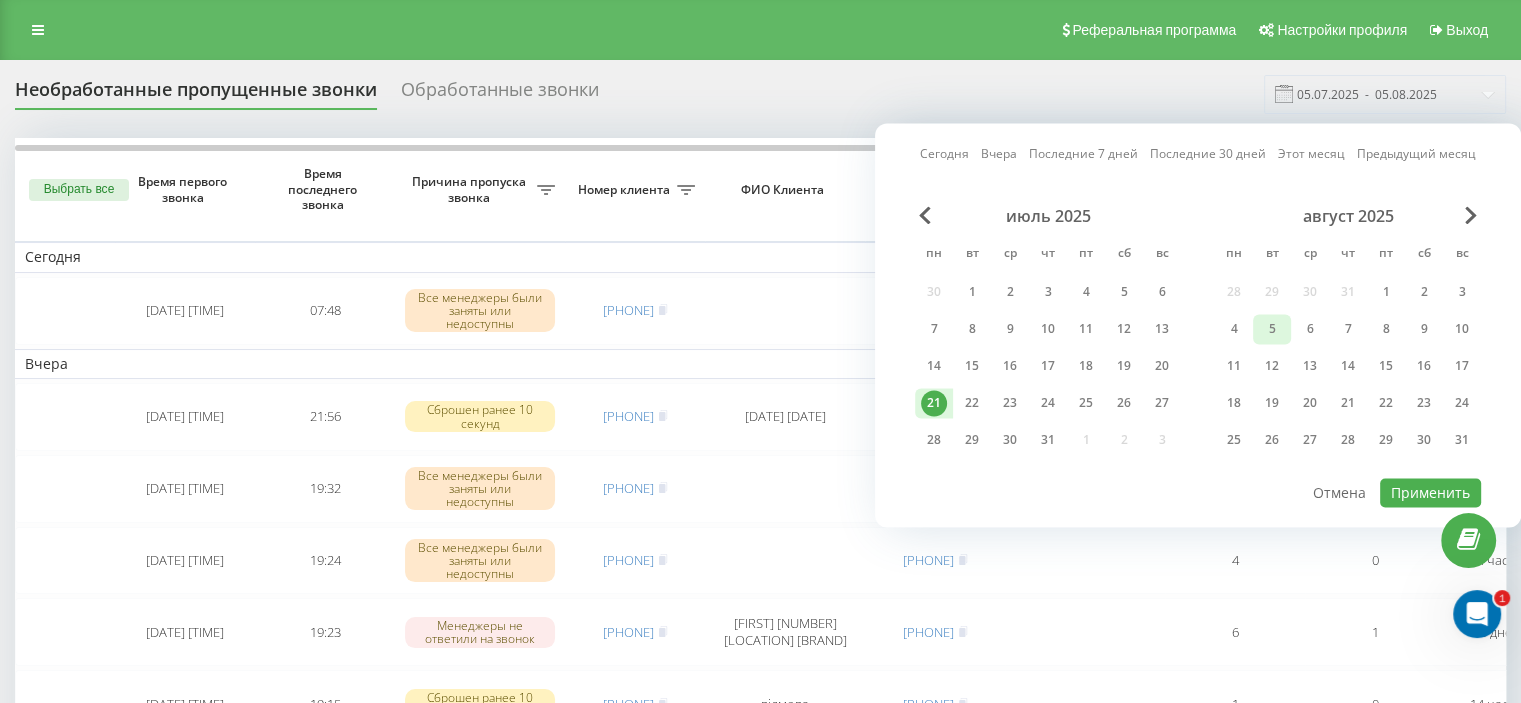 click on "5" at bounding box center (1272, 329) 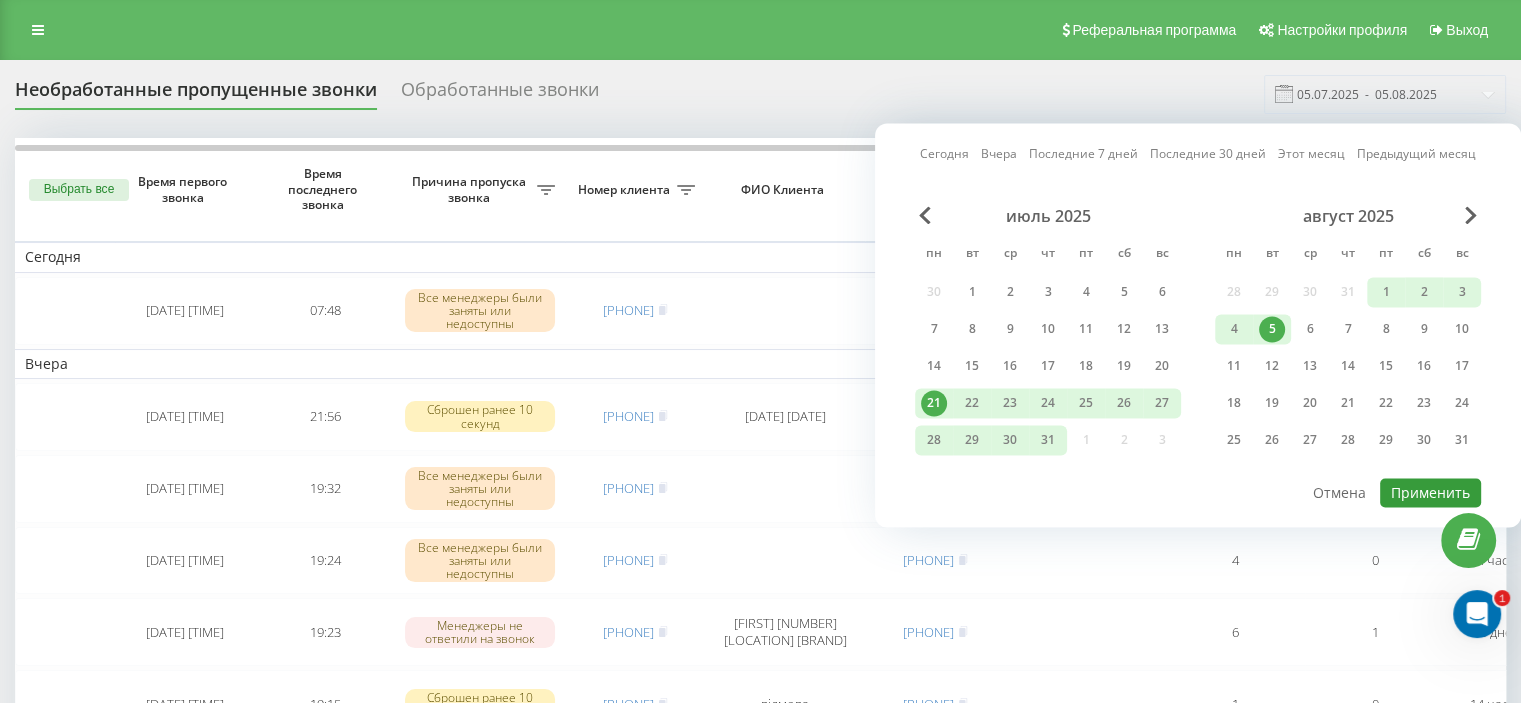 click on "Применить" at bounding box center [1430, 492] 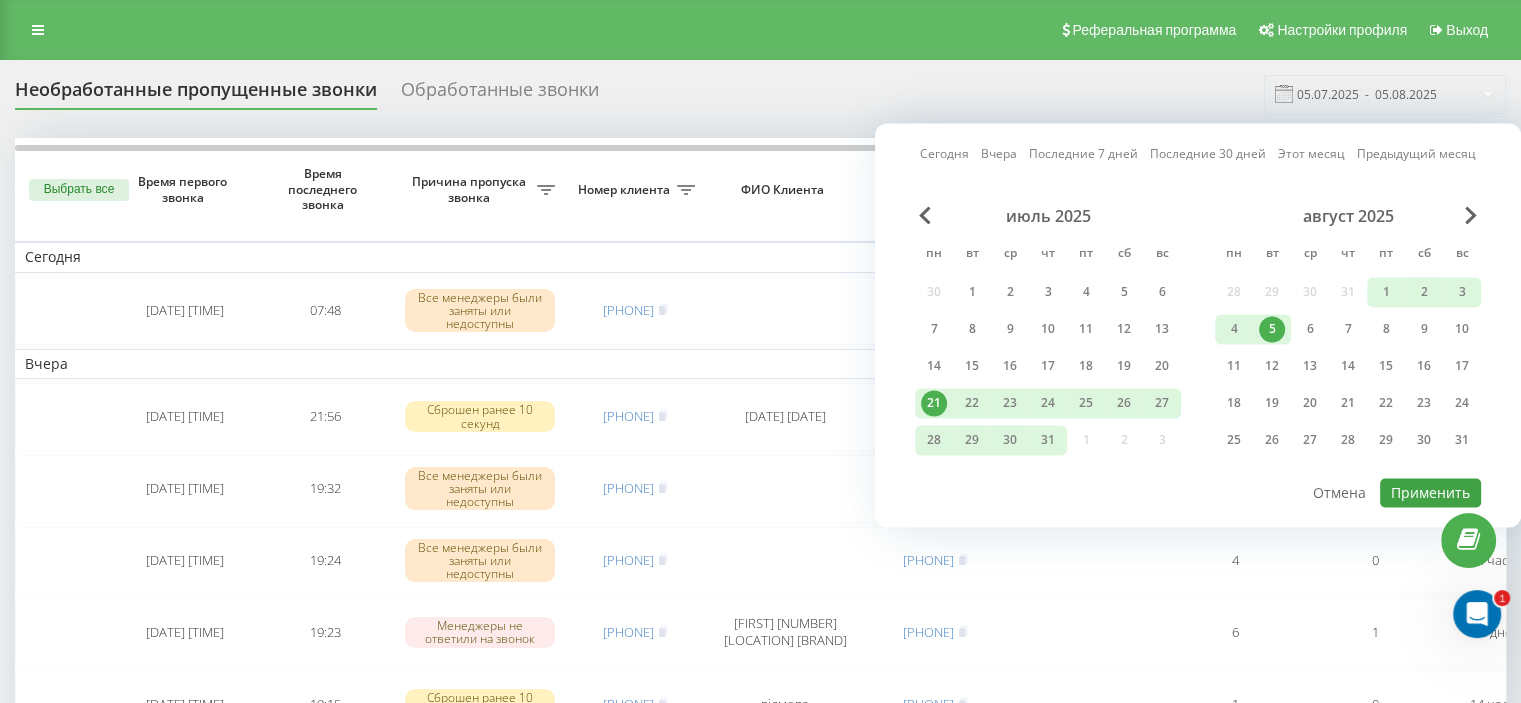 type on "21.07.2025  -  05.08.2025" 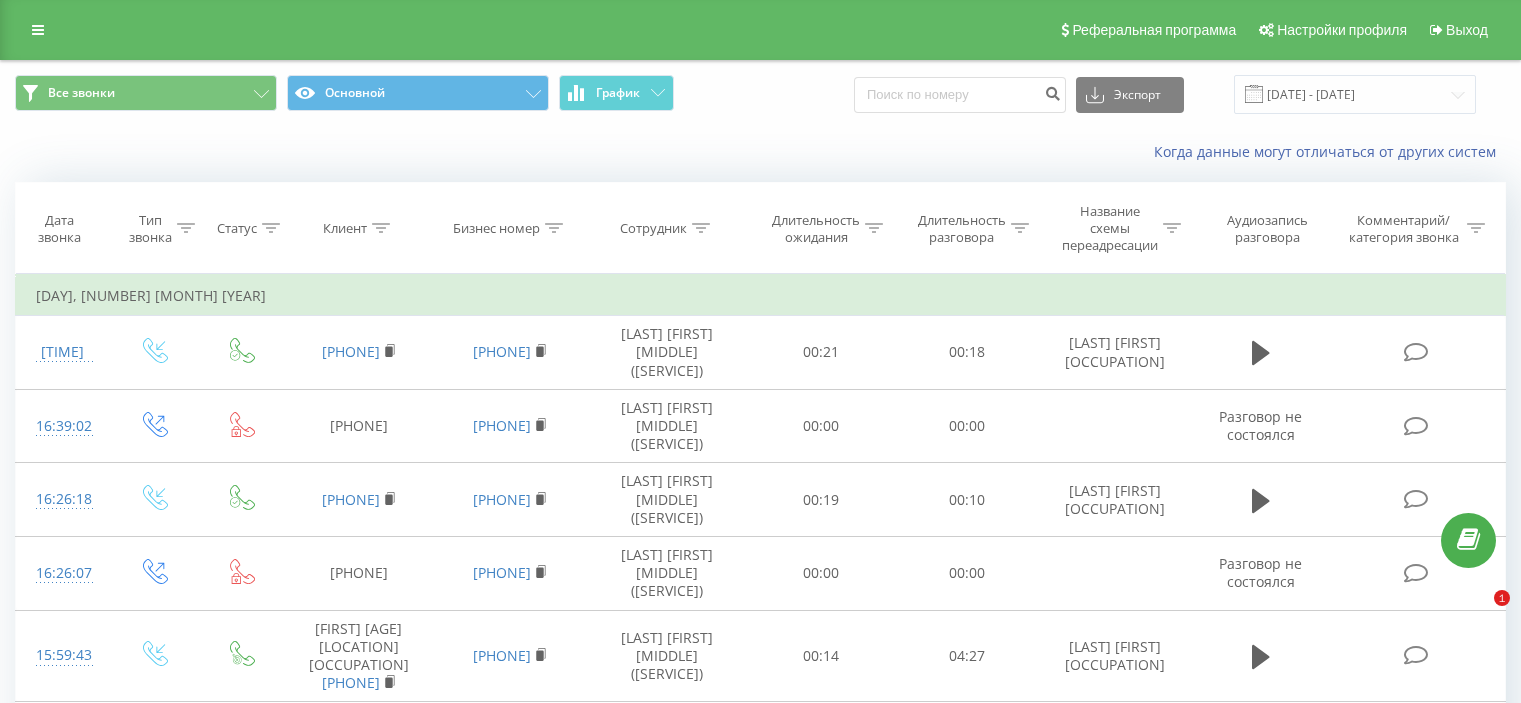 scroll, scrollTop: 0, scrollLeft: 0, axis: both 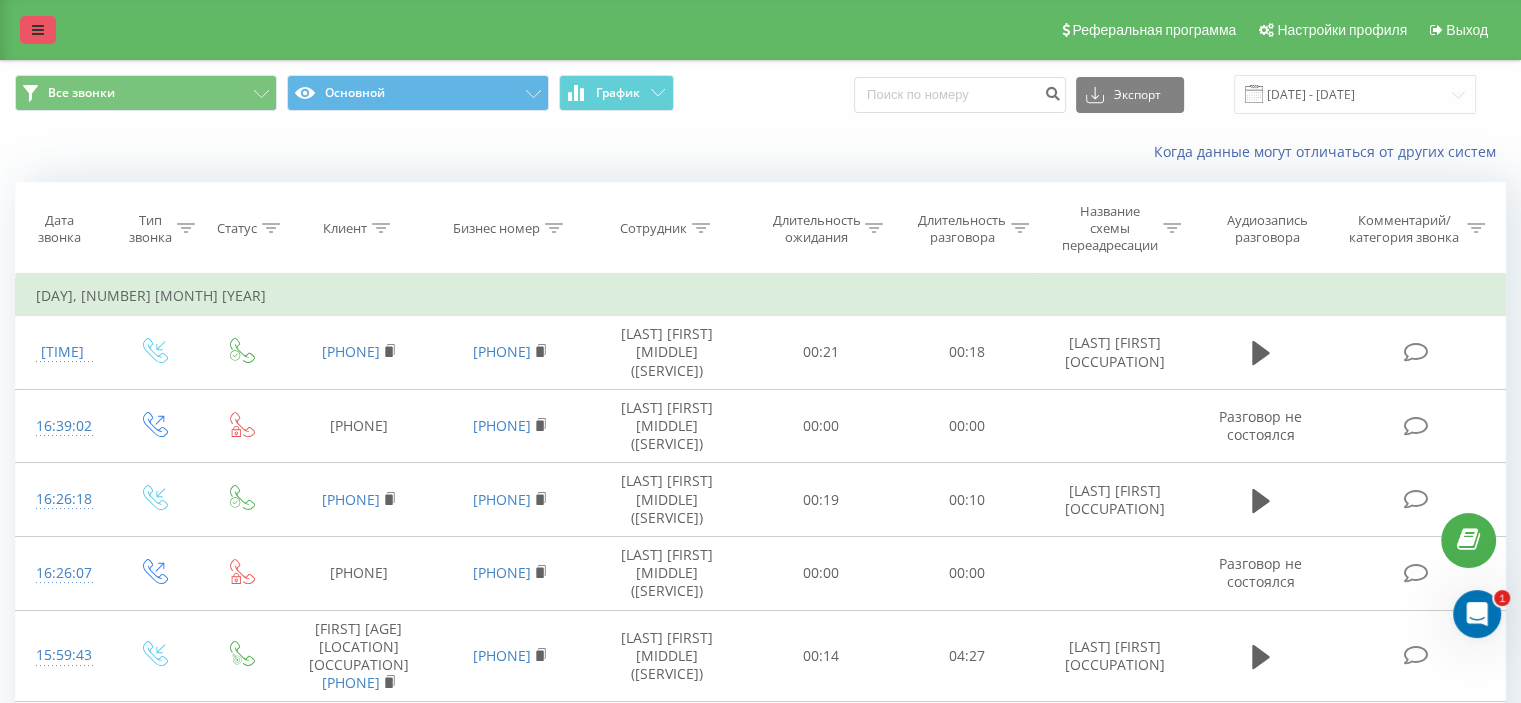 click at bounding box center (38, 30) 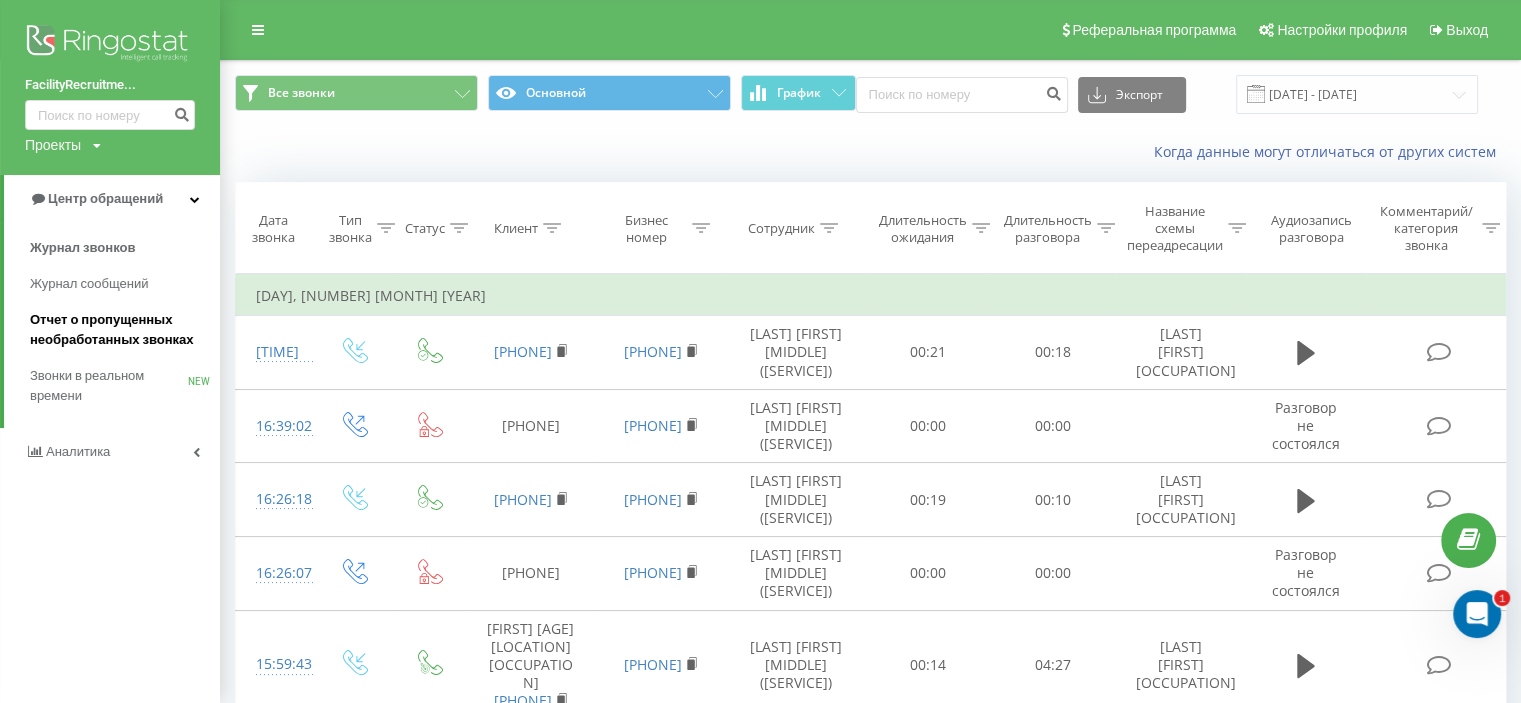 click on "Отчет о пропущенных необработанных звонках" at bounding box center (120, 330) 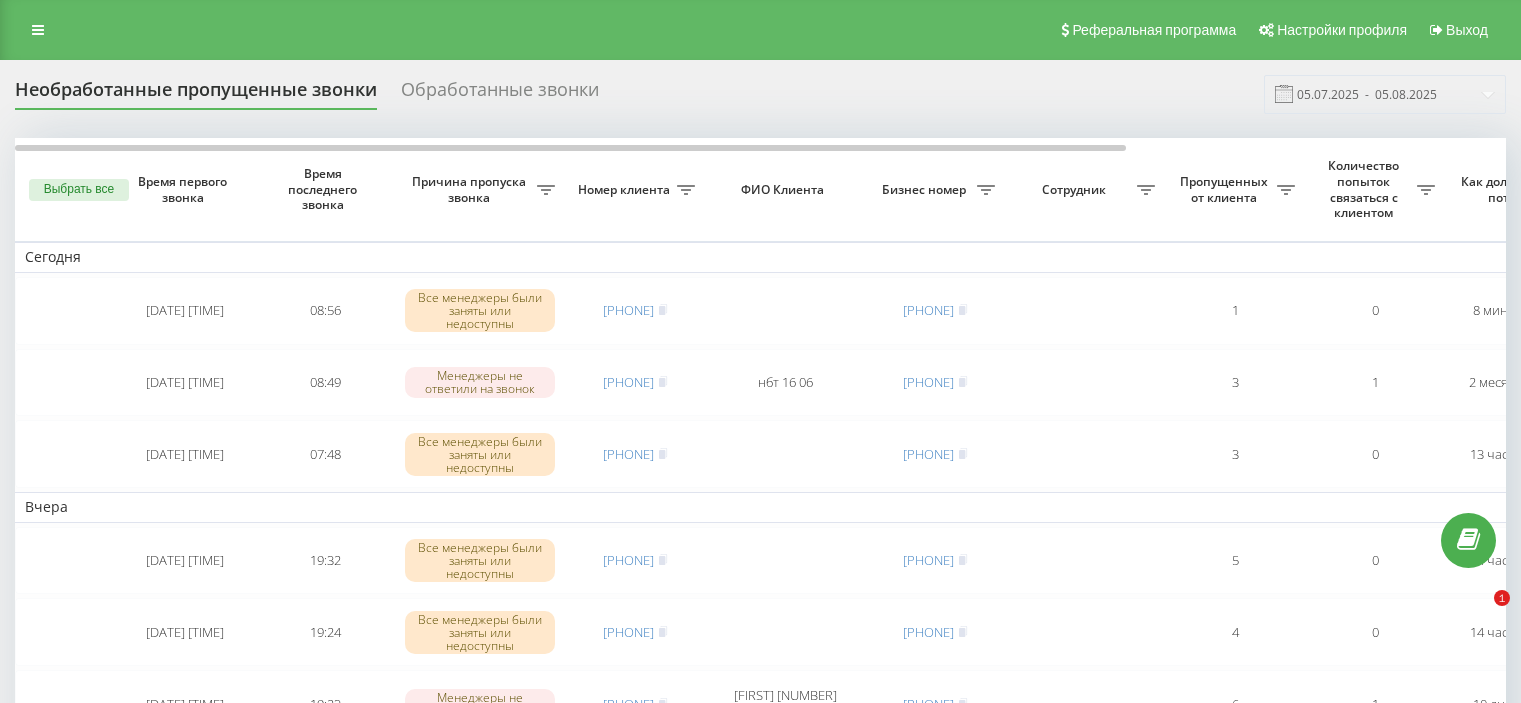 scroll, scrollTop: 0, scrollLeft: 0, axis: both 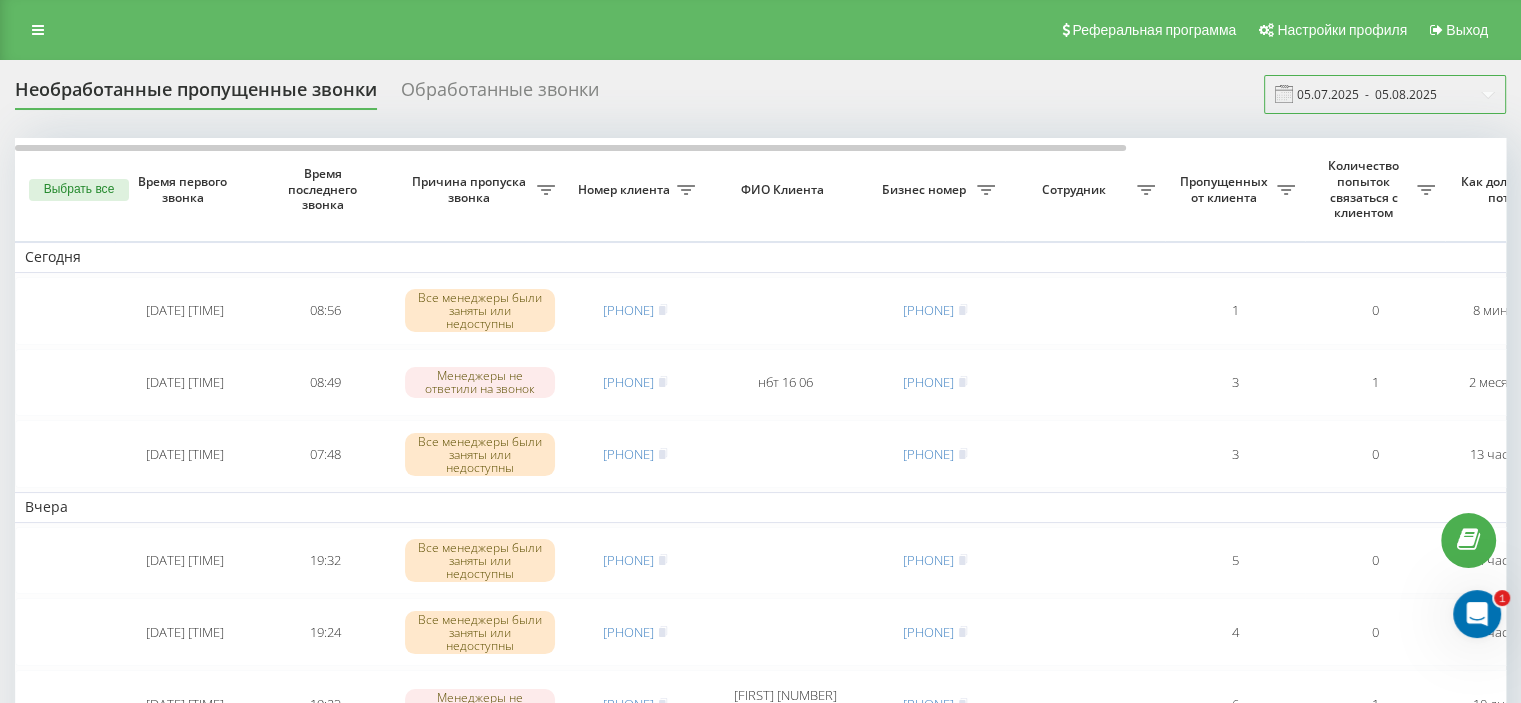 click on "05.07.2025  -  05.08.2025" at bounding box center (1385, 94) 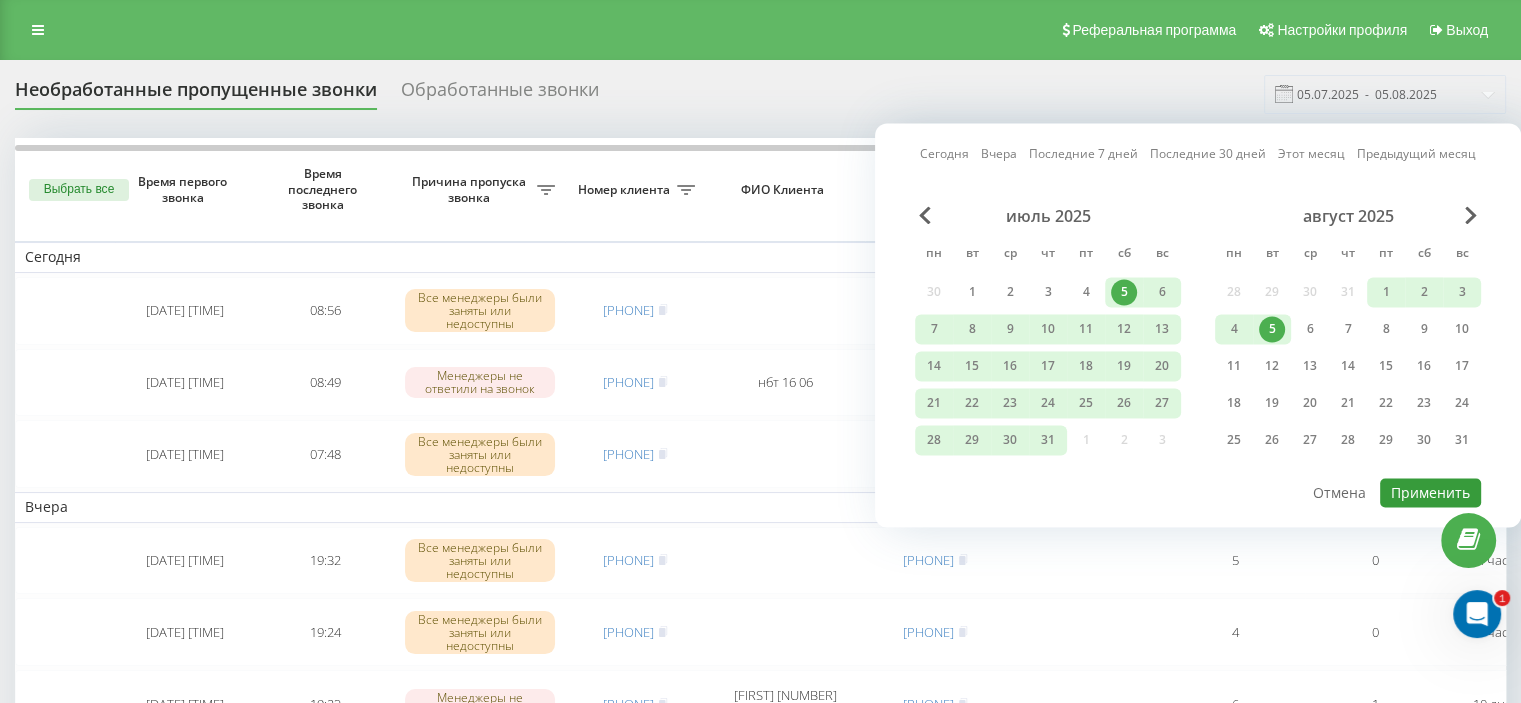 click on "Применить" at bounding box center (1430, 492) 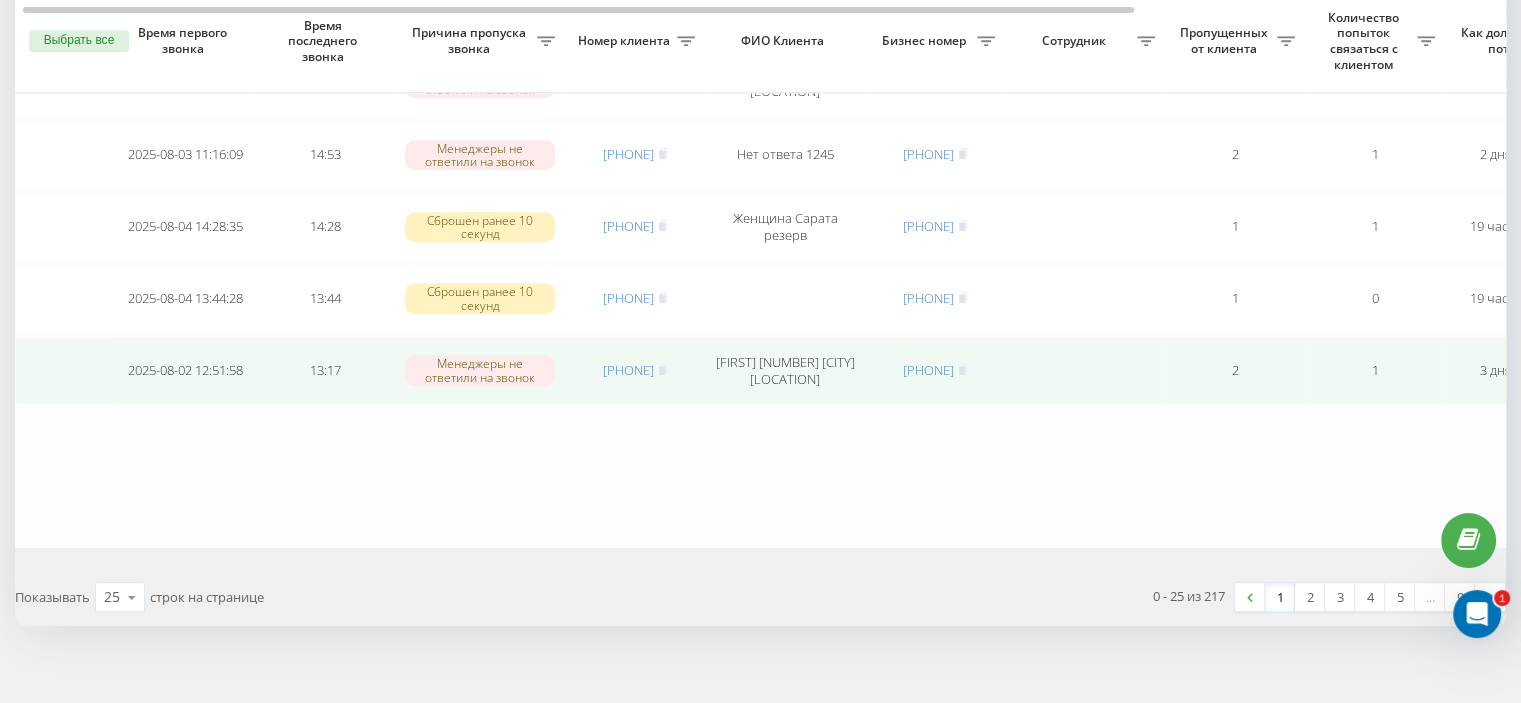 scroll, scrollTop: 1707, scrollLeft: 0, axis: vertical 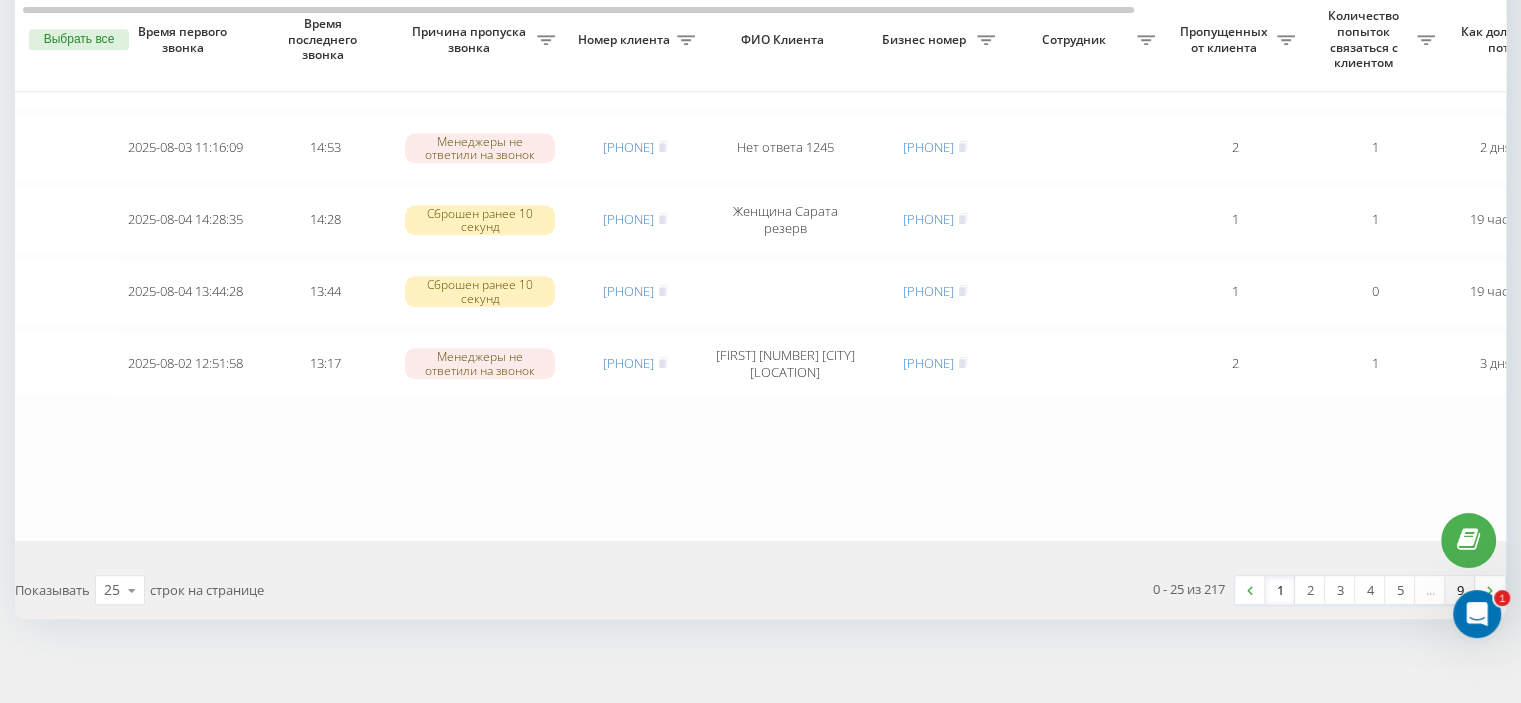 click on "9" at bounding box center [1460, 590] 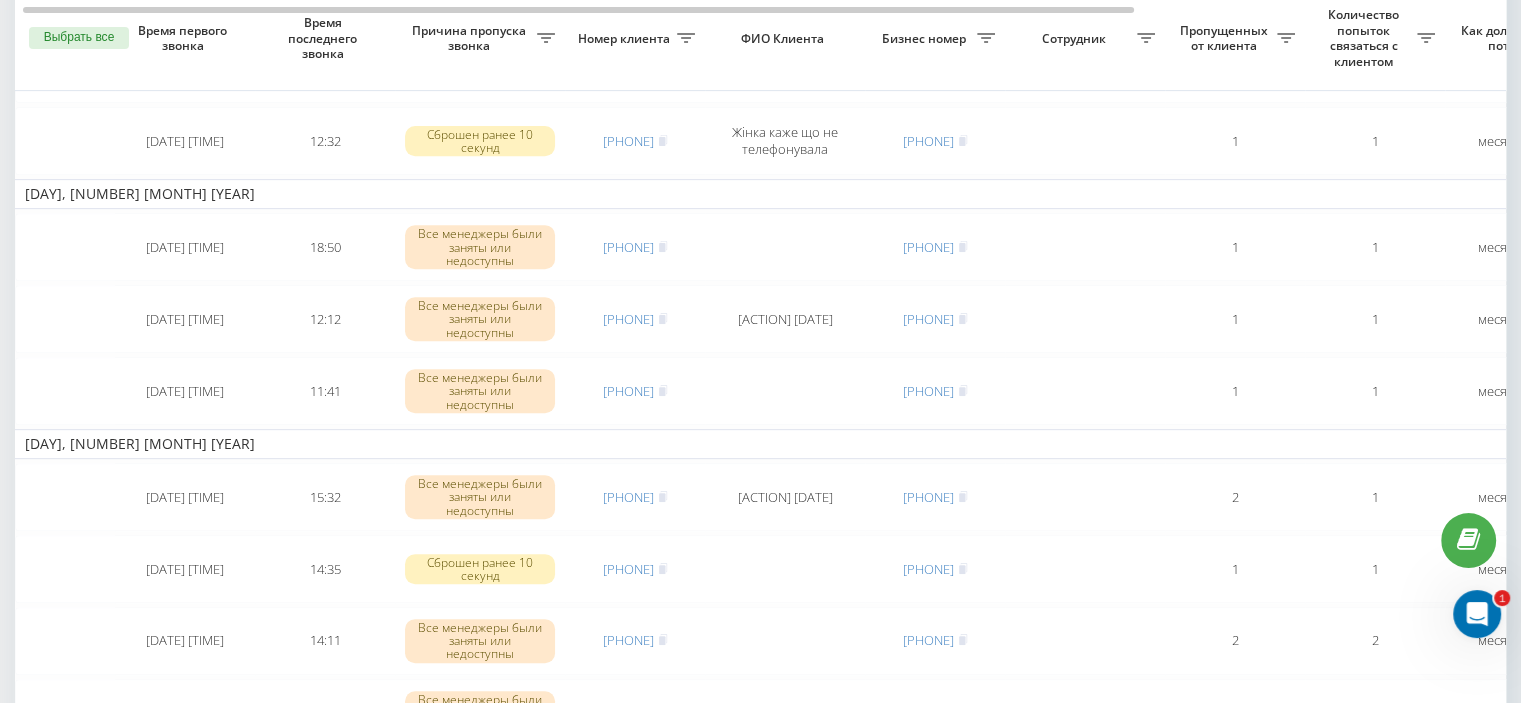 scroll, scrollTop: 1208, scrollLeft: 0, axis: vertical 